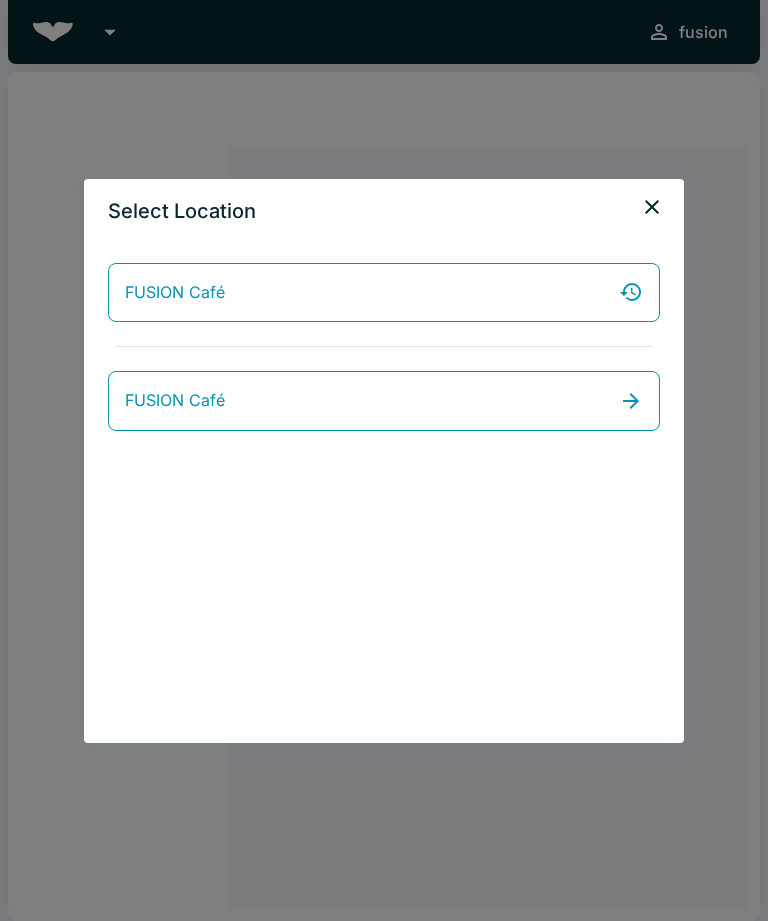 scroll, scrollTop: 0, scrollLeft: 0, axis: both 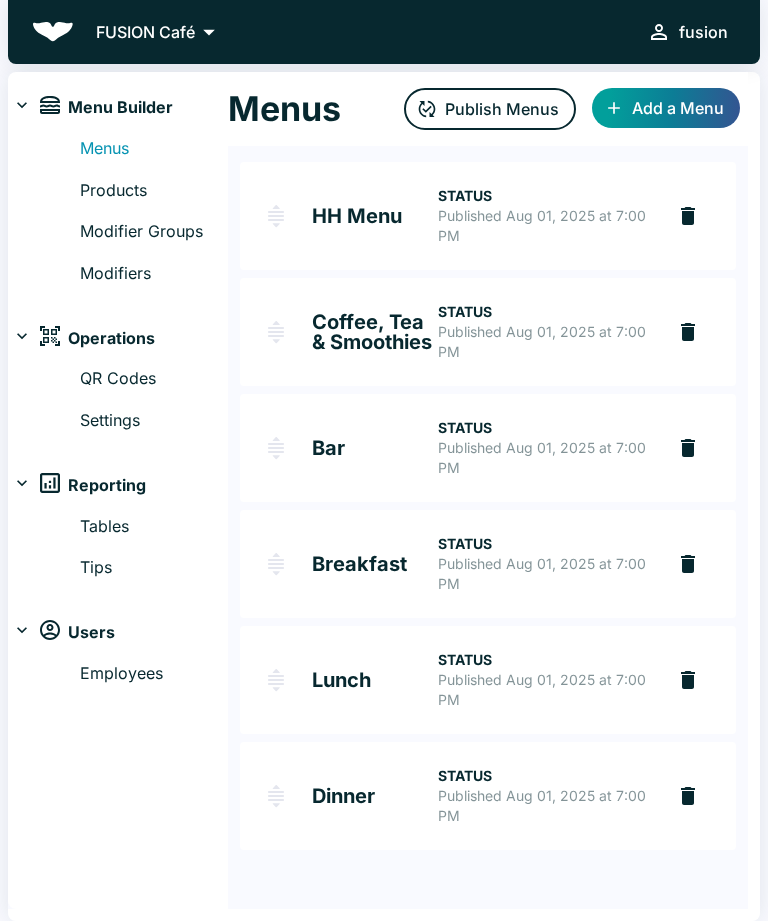 click on "Published Aug 01, 2025 at 7:00 PM" at bounding box center [543, 690] 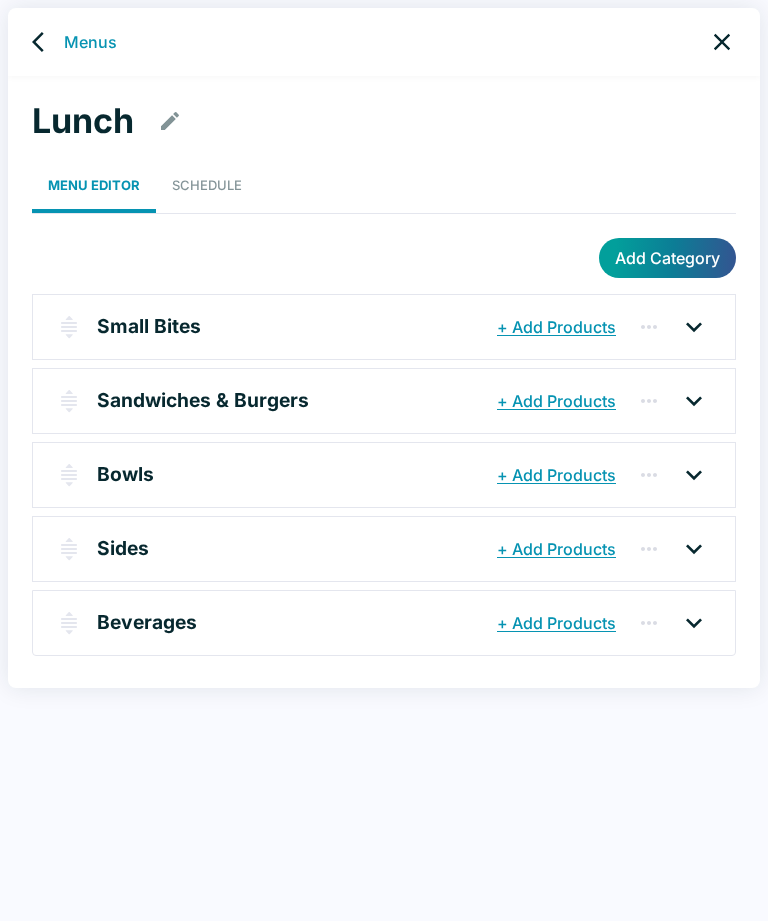 click 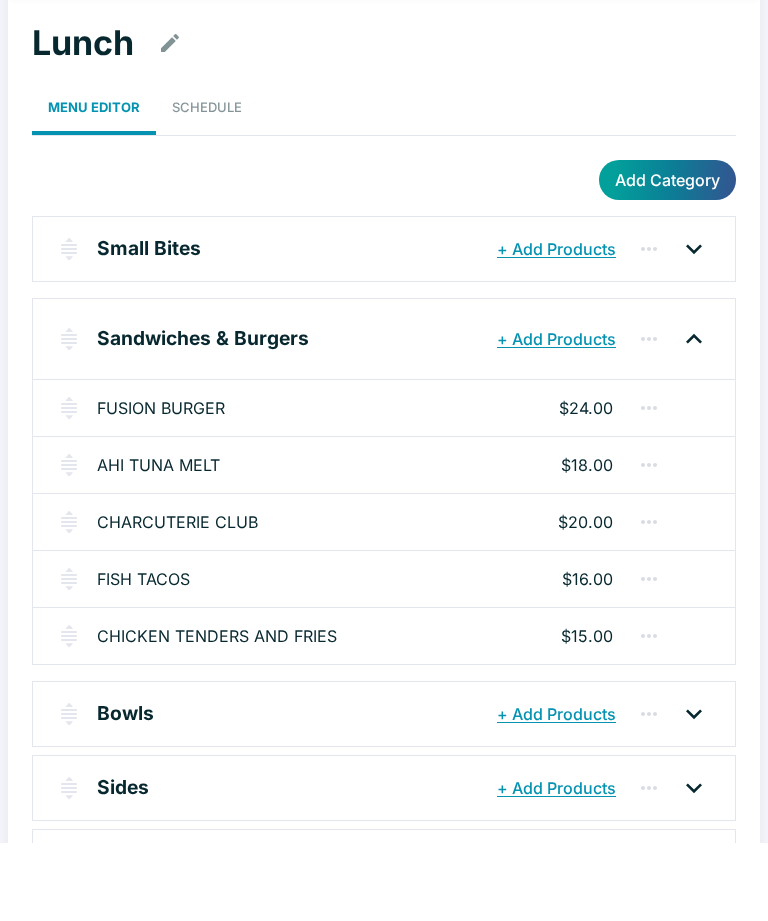 scroll, scrollTop: 18, scrollLeft: 0, axis: vertical 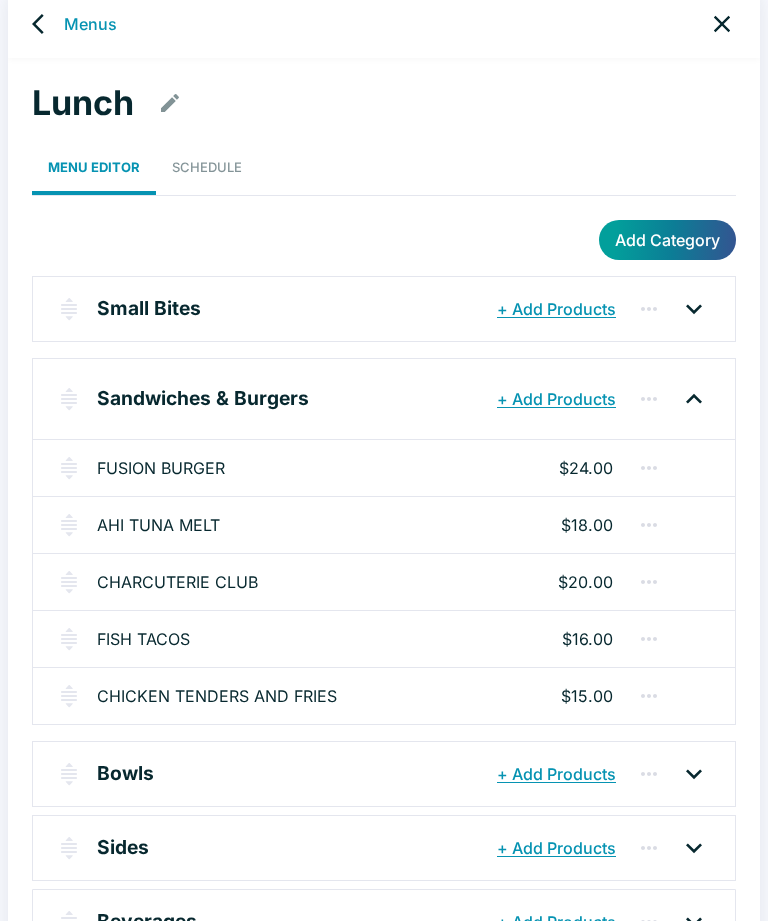 click 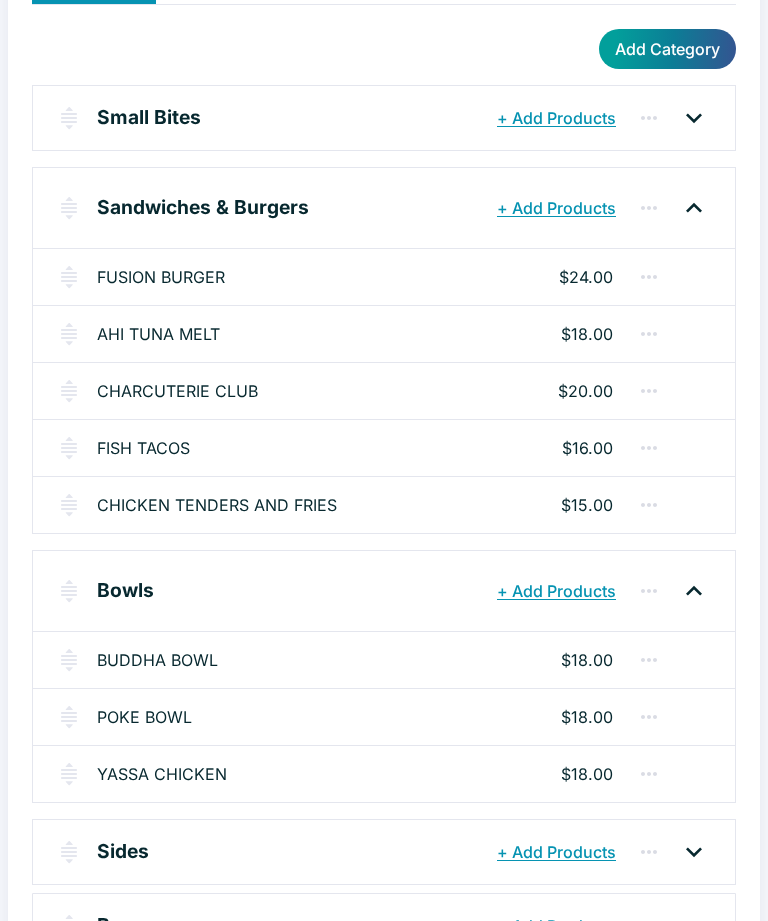 scroll, scrollTop: 213, scrollLeft: 0, axis: vertical 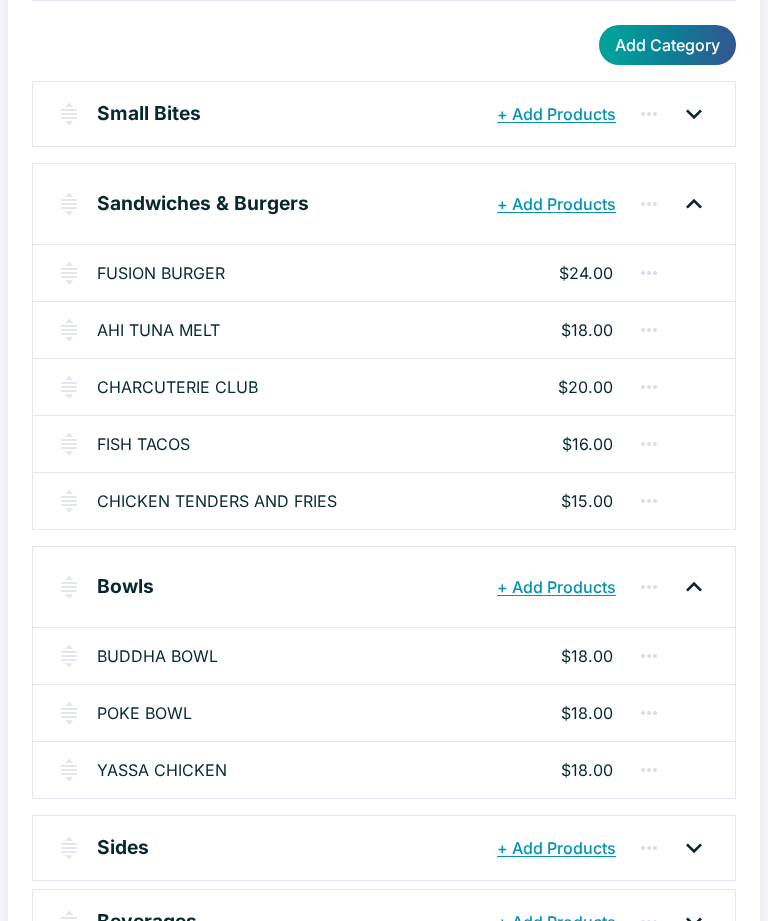 click 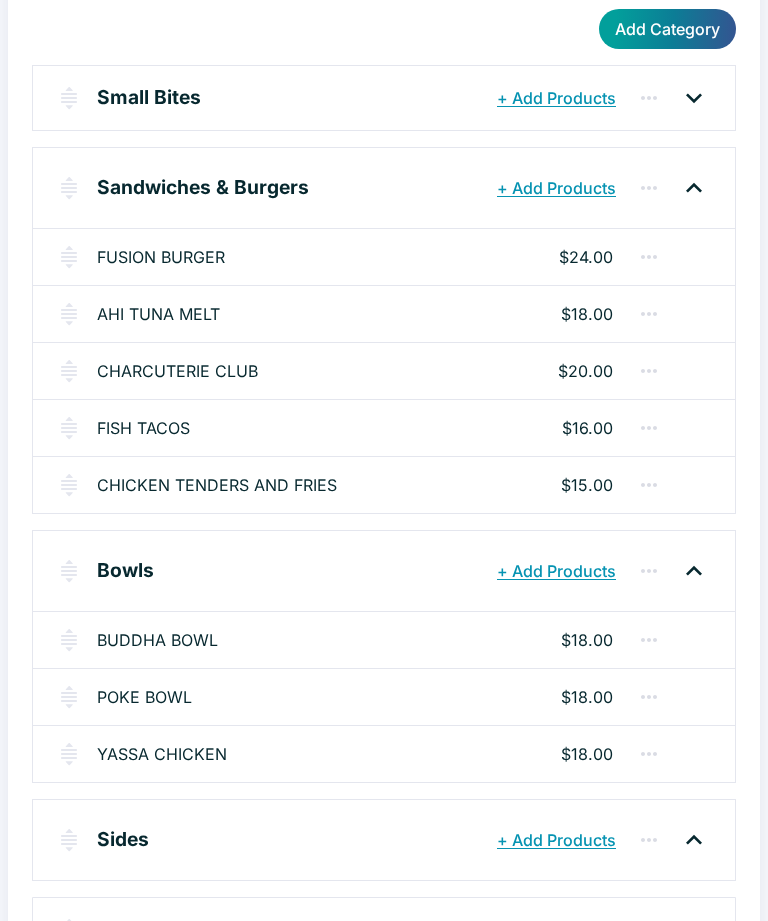 scroll, scrollTop: 237, scrollLeft: 0, axis: vertical 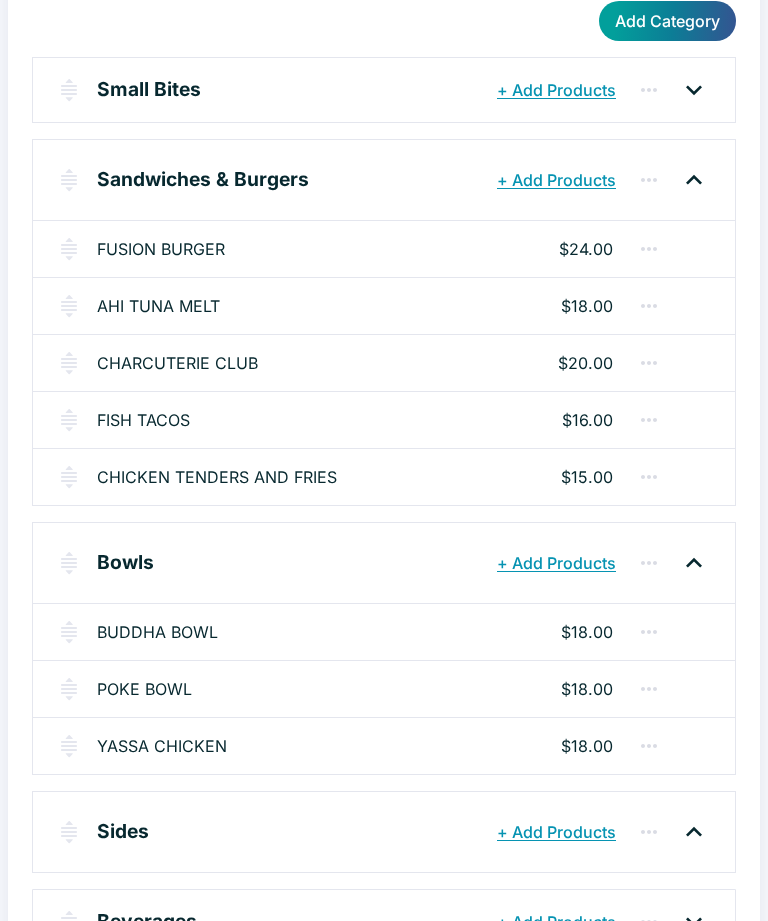 click 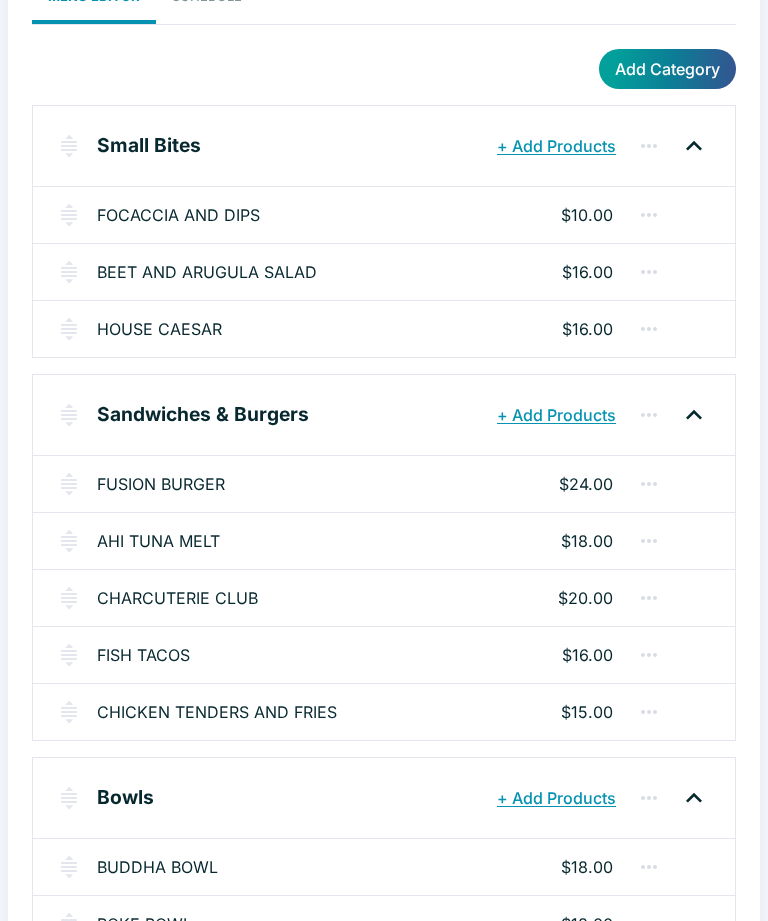 scroll, scrollTop: 189, scrollLeft: 0, axis: vertical 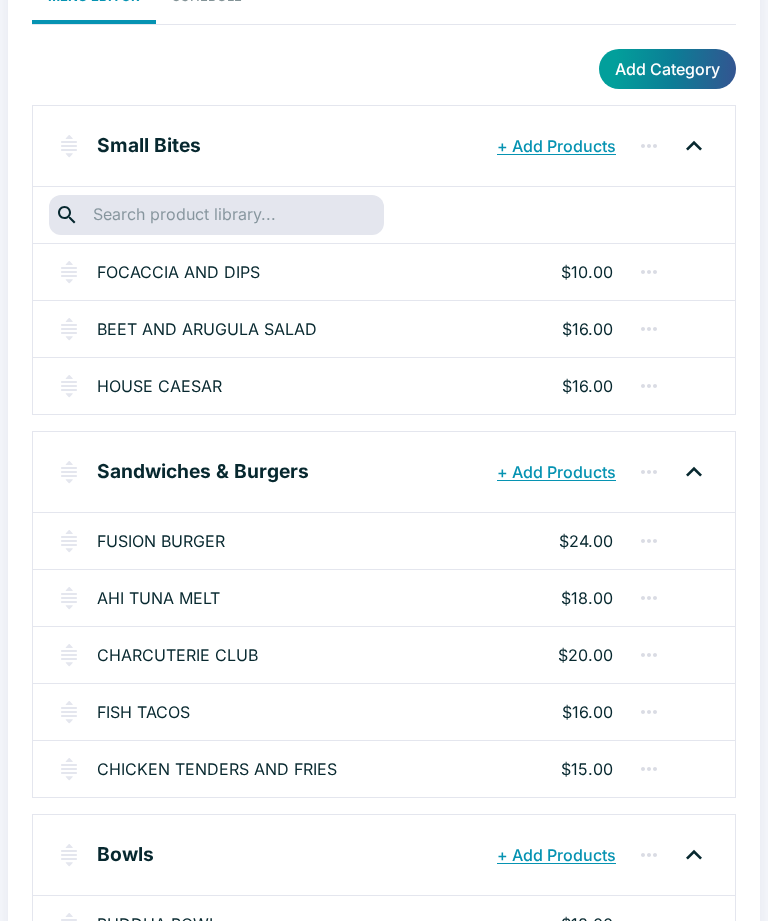 click at bounding box center [216, 215] 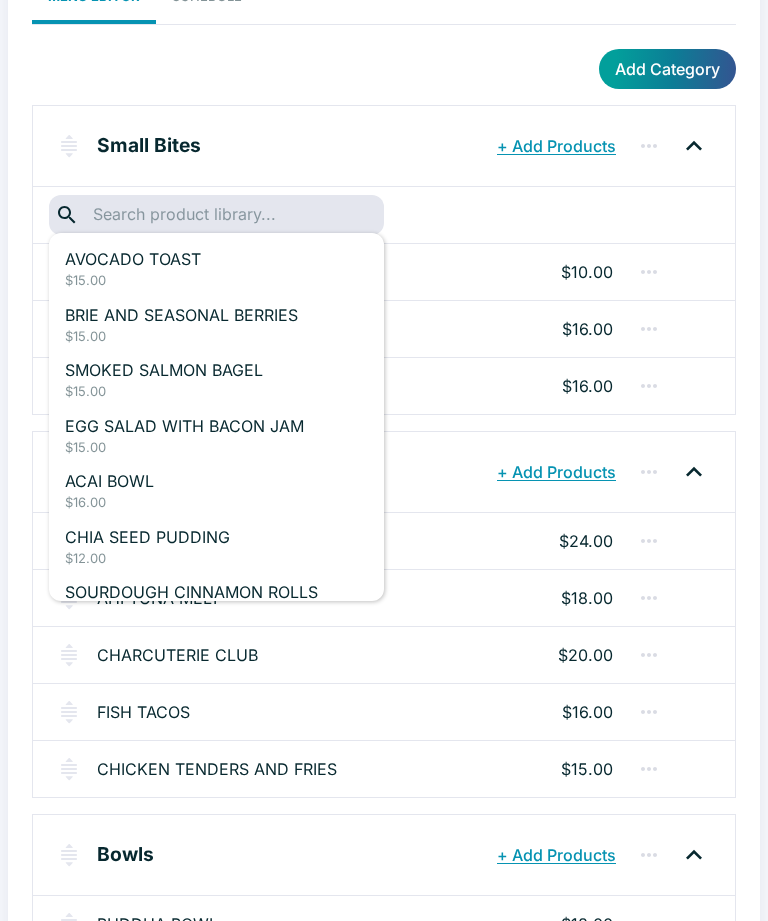 scroll, scrollTop: 188, scrollLeft: 0, axis: vertical 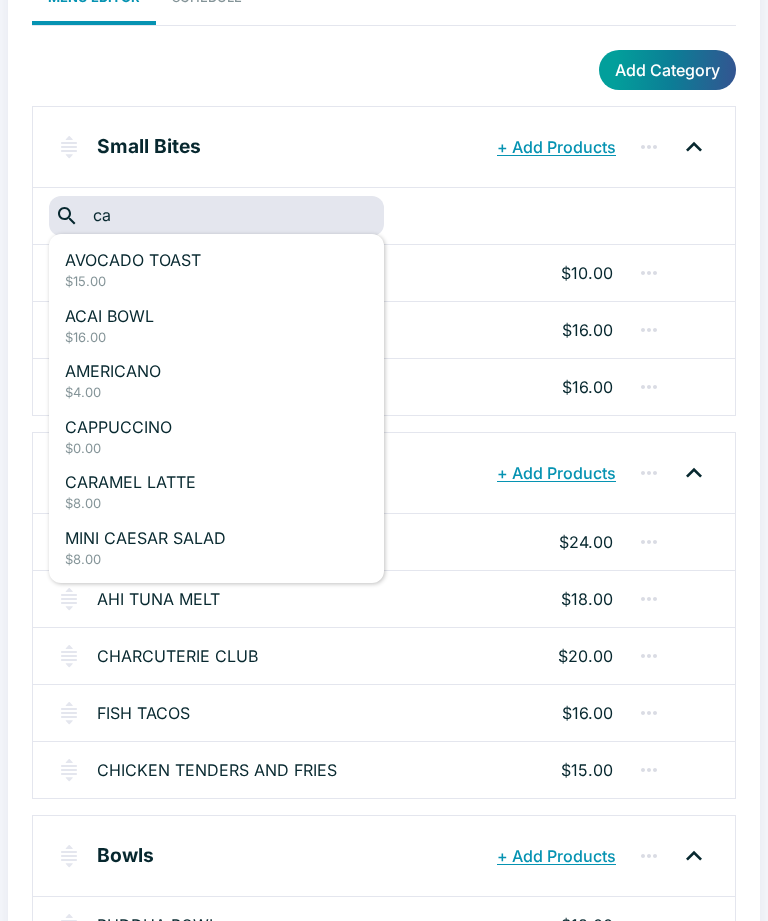 type on "c" 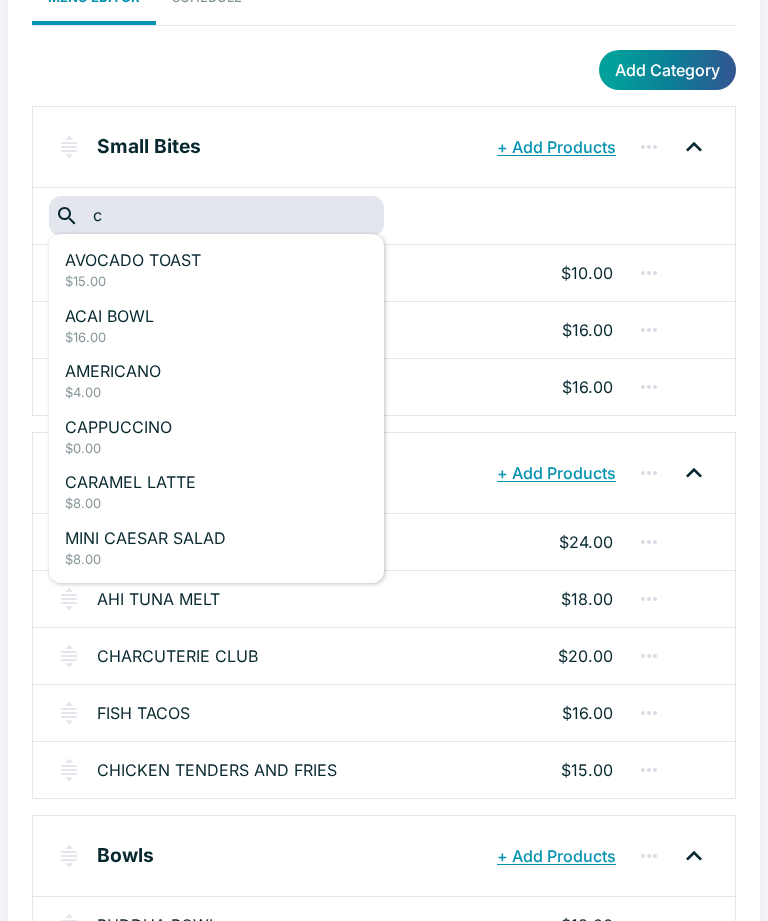 type 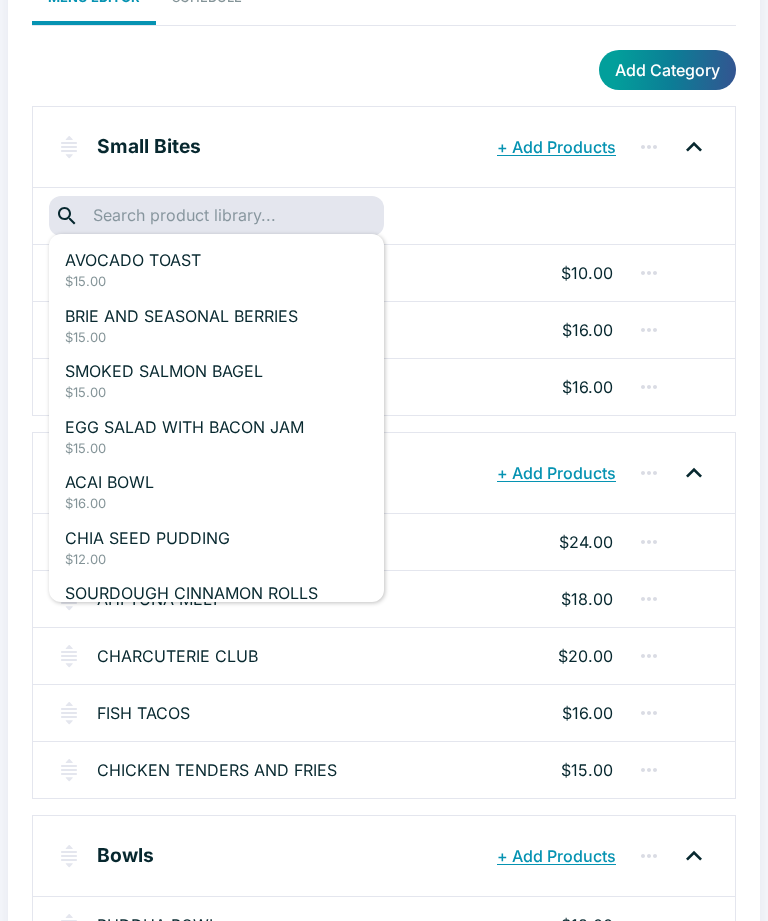 click on "Add Category" at bounding box center (384, 70) 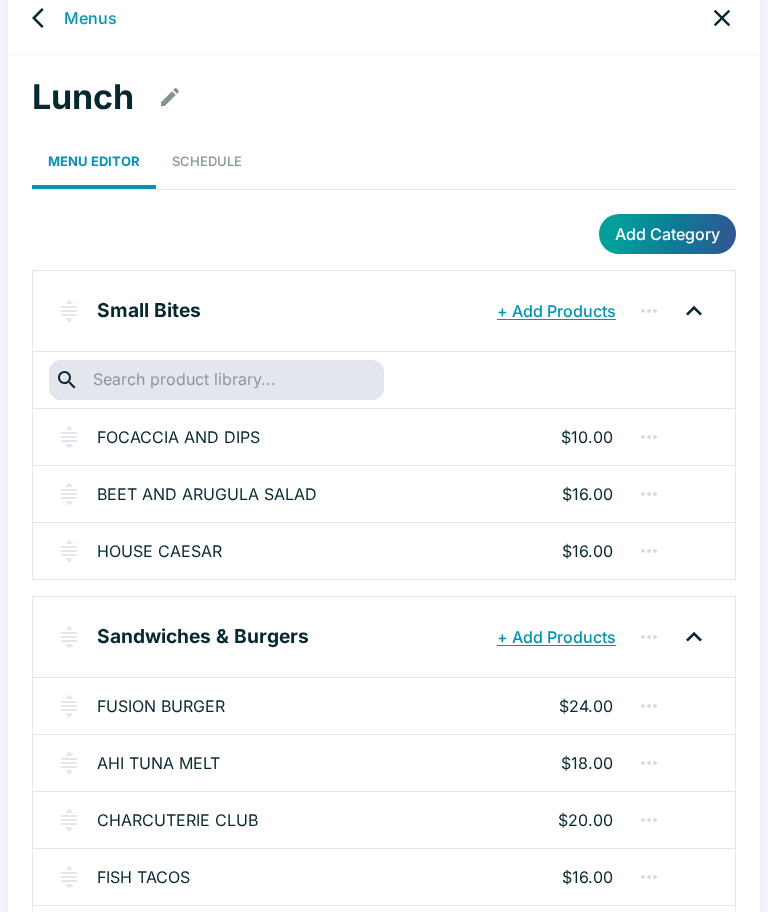 scroll, scrollTop: 0, scrollLeft: 0, axis: both 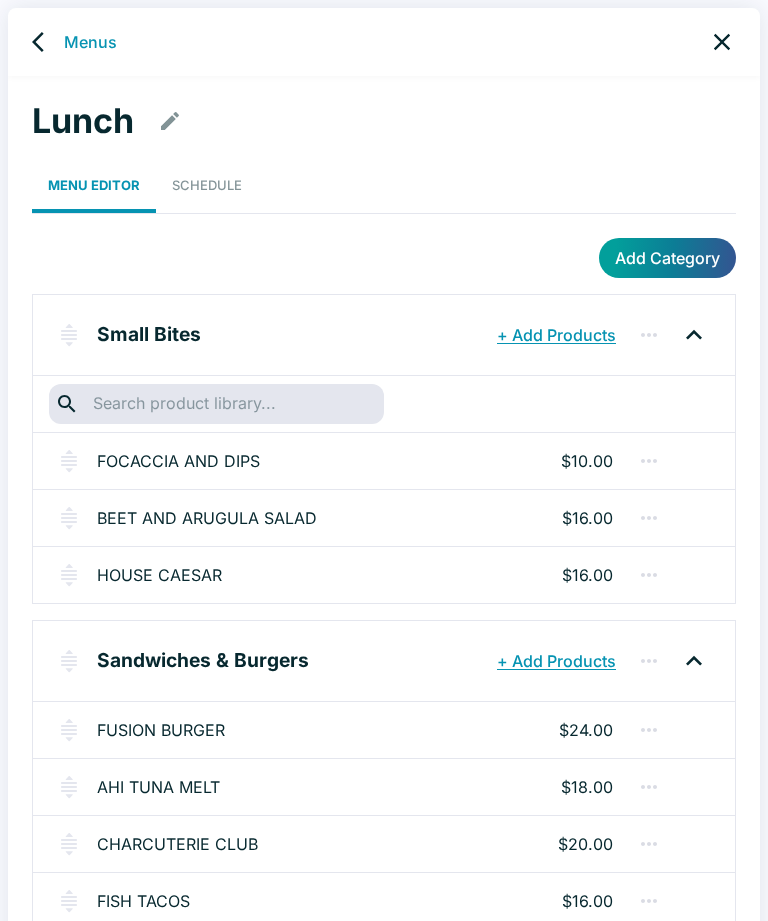 click on "Menus" at bounding box center [90, 42] 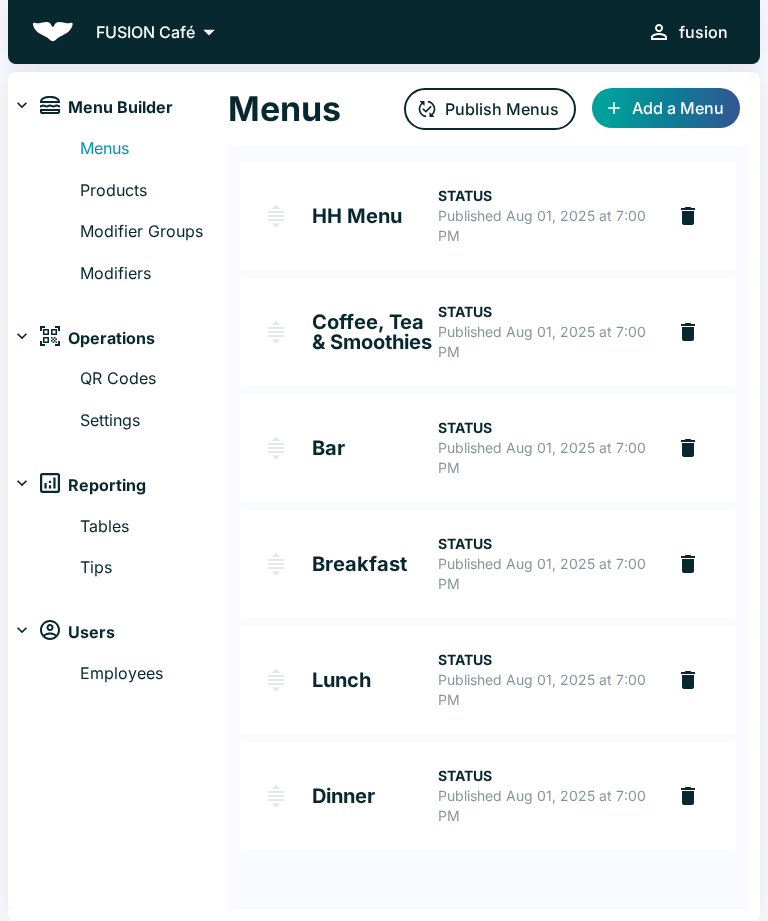 click on "Products" at bounding box center (154, 191) 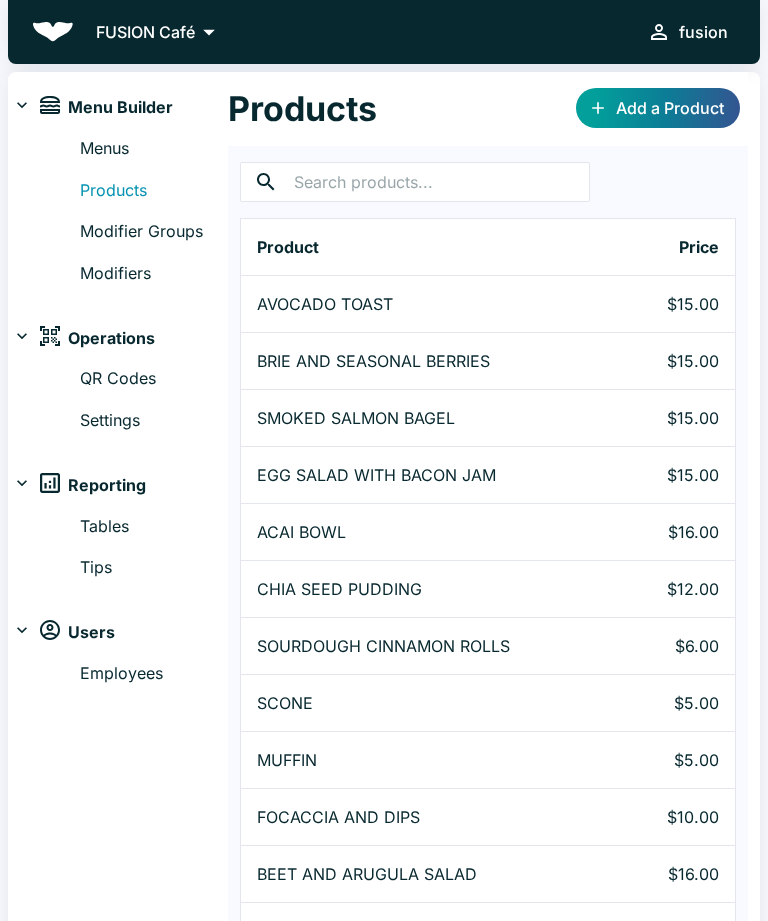 click on "Add a Product" at bounding box center (658, 108) 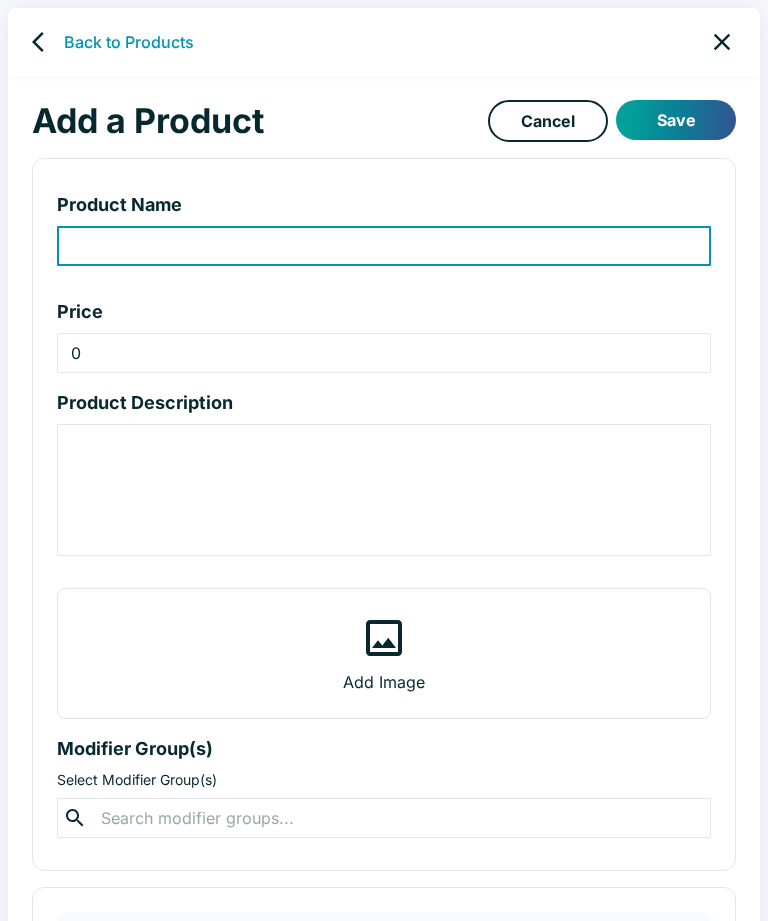 click at bounding box center (384, 246) 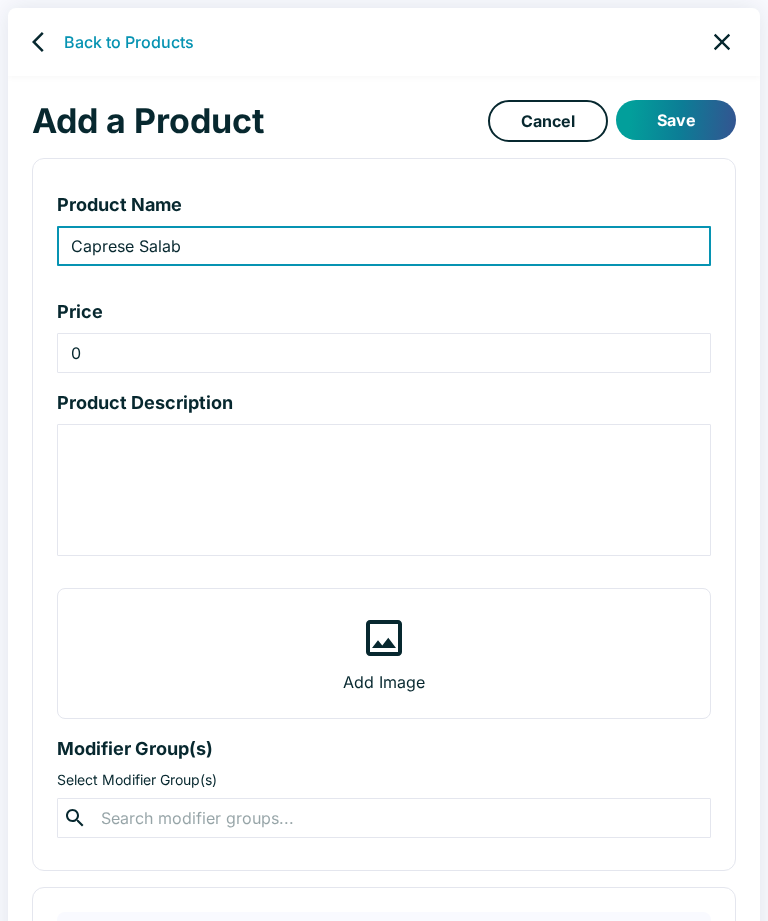 type on "Caprese Salab" 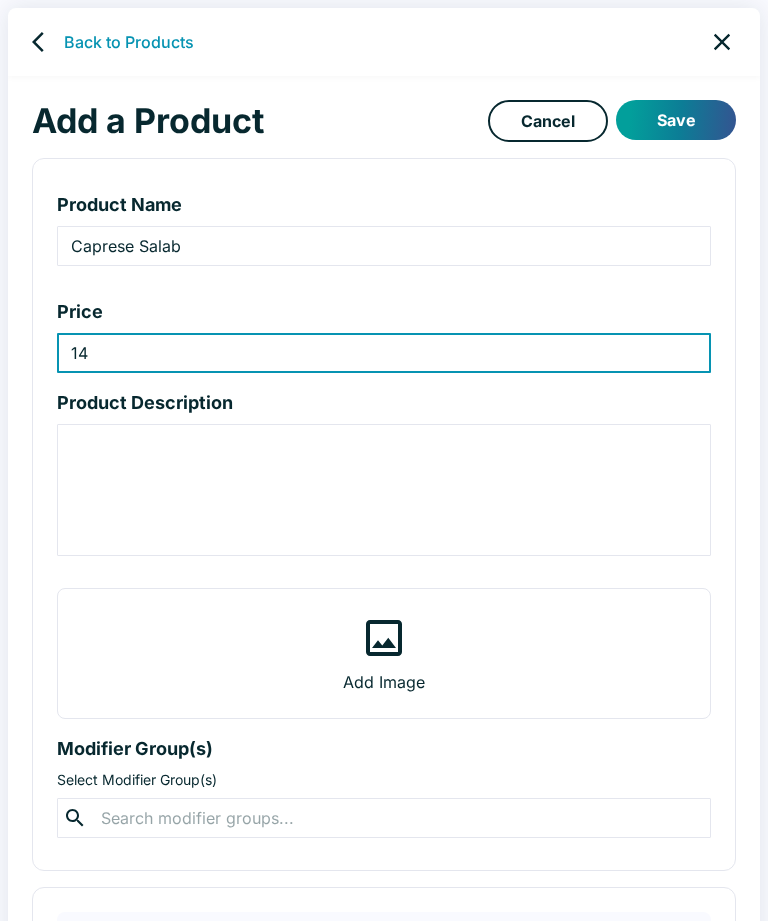 type on "14" 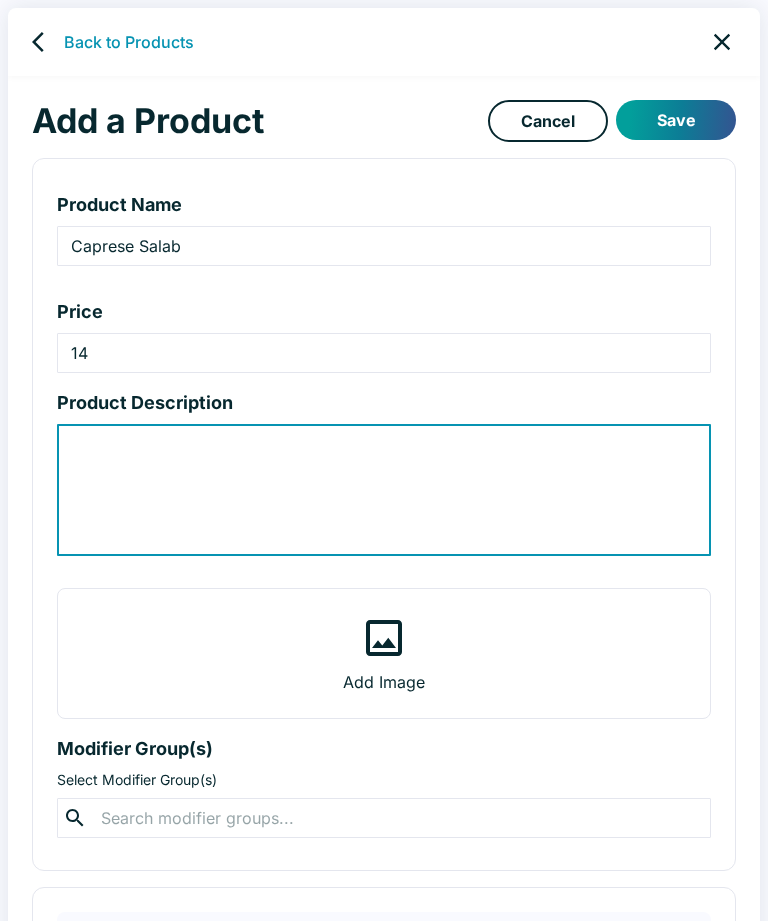 click on "Caprese Salab" at bounding box center (384, 246) 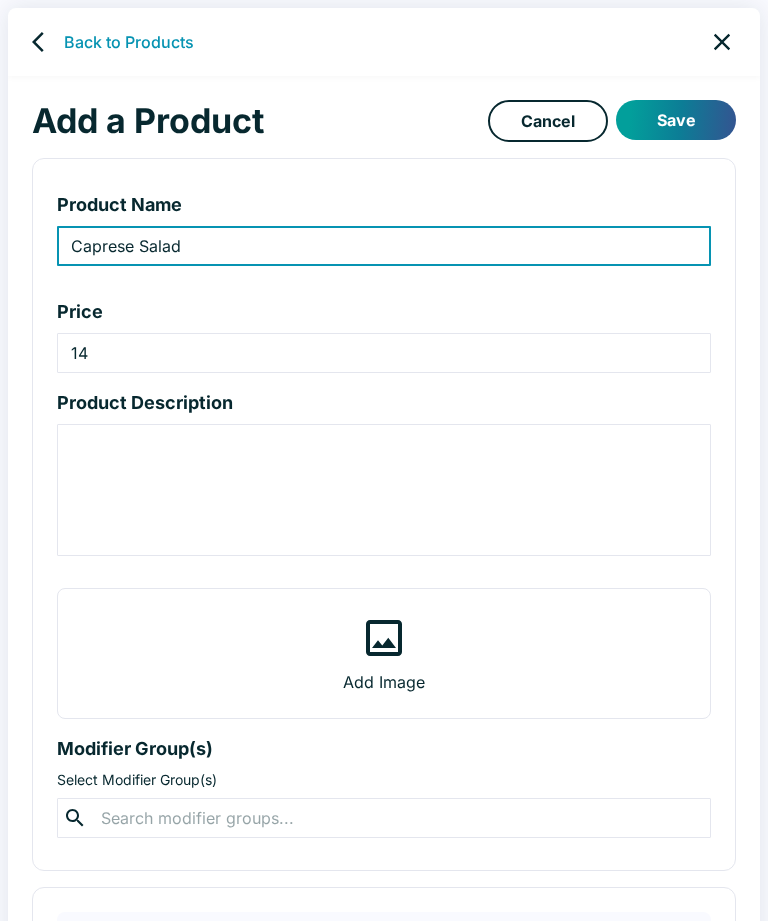 type on "Caprese Salad" 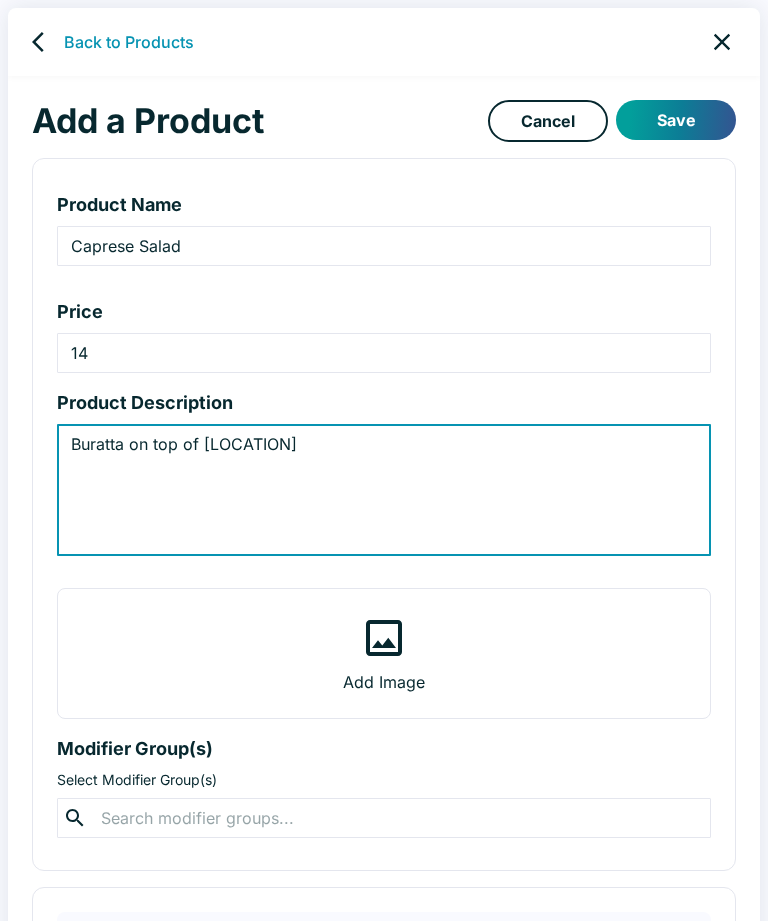click on "Buratta on top of [LOCATION]" at bounding box center [384, 490] 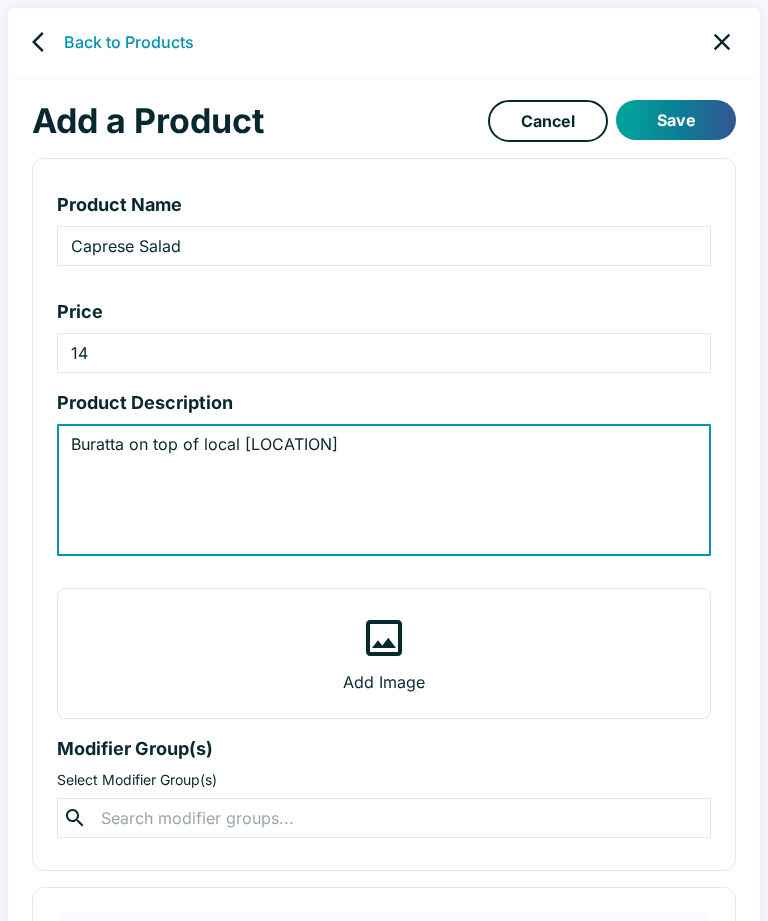 click on "Buratta on top of local [LOCATION]" at bounding box center (384, 490) 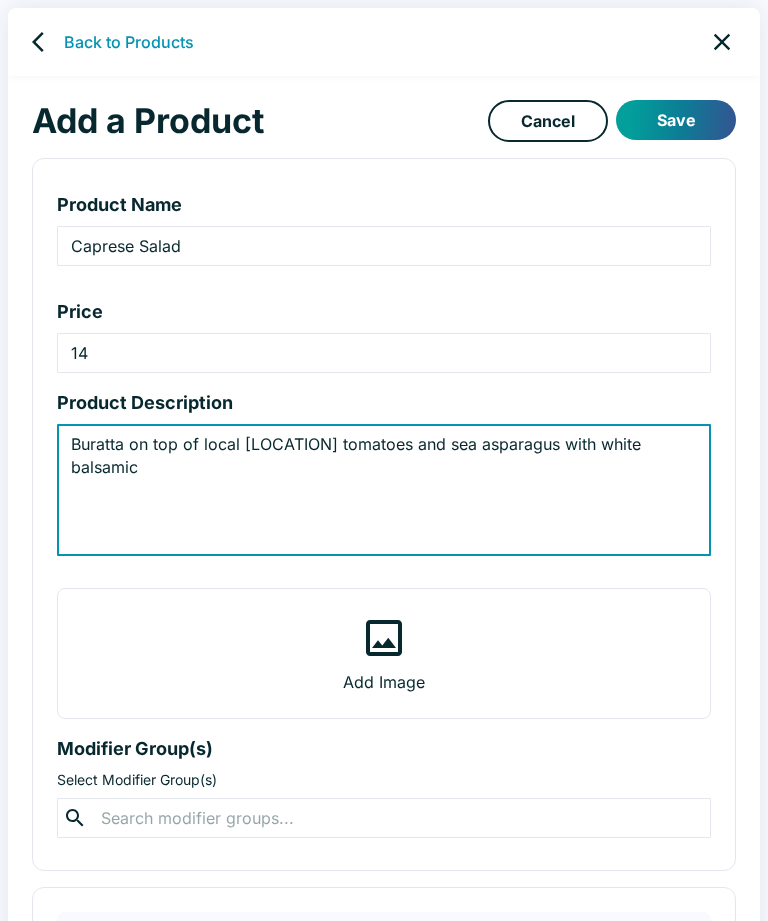 type on "Buratta on top of local [LOCATION] tomatoes and sea asparagus with white balsamic" 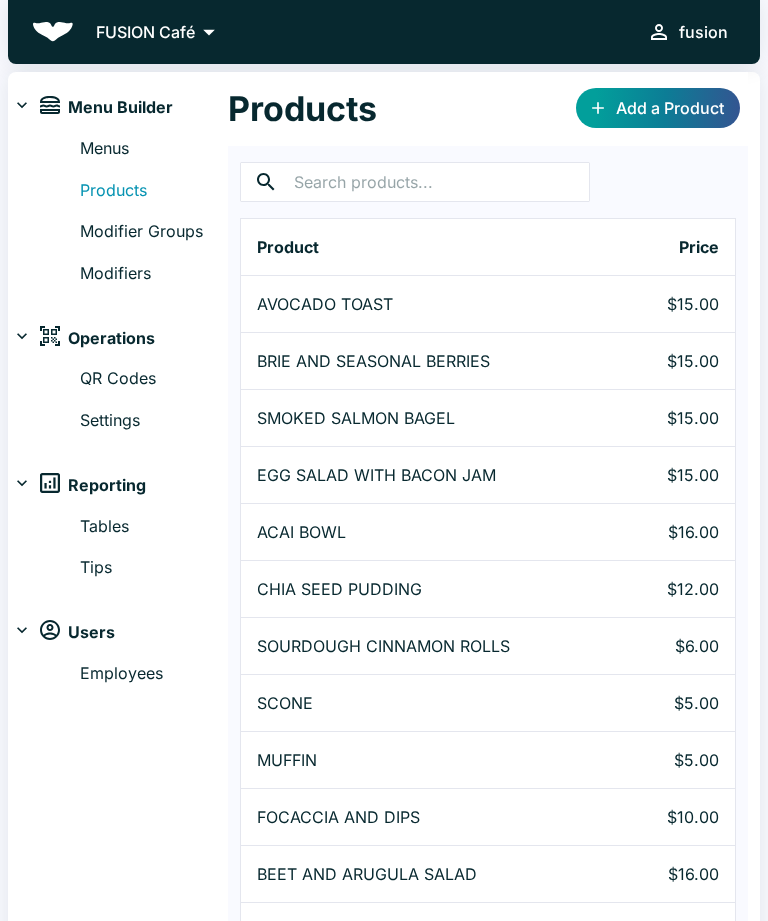 click on "Menus" at bounding box center [154, 149] 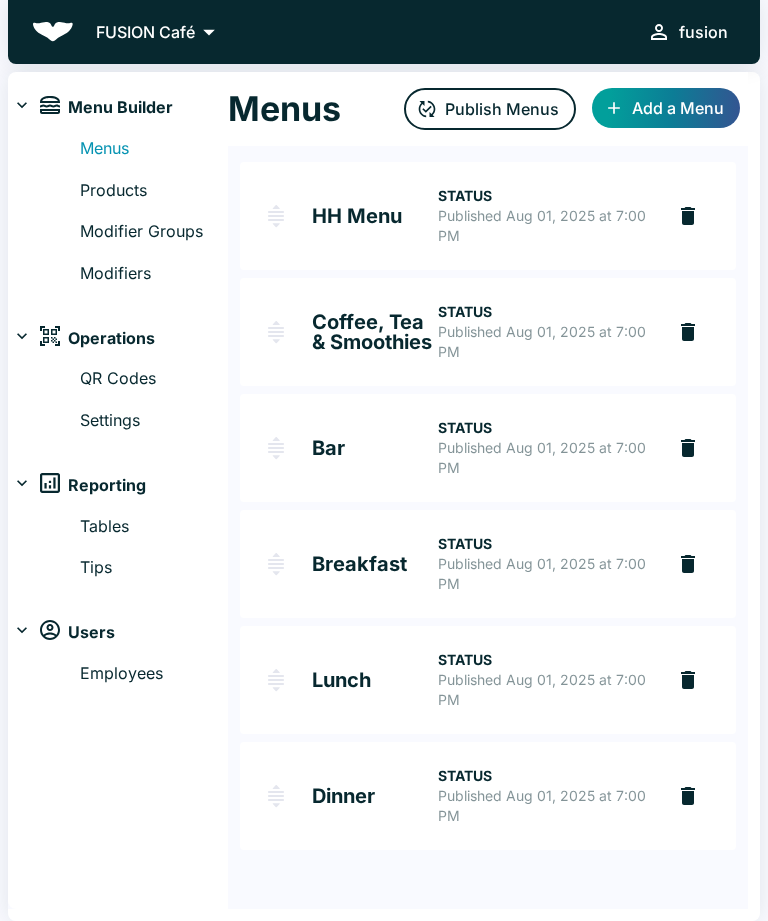 click on "Published Aug 01, 2025 at 7:00 PM" at bounding box center (543, 690) 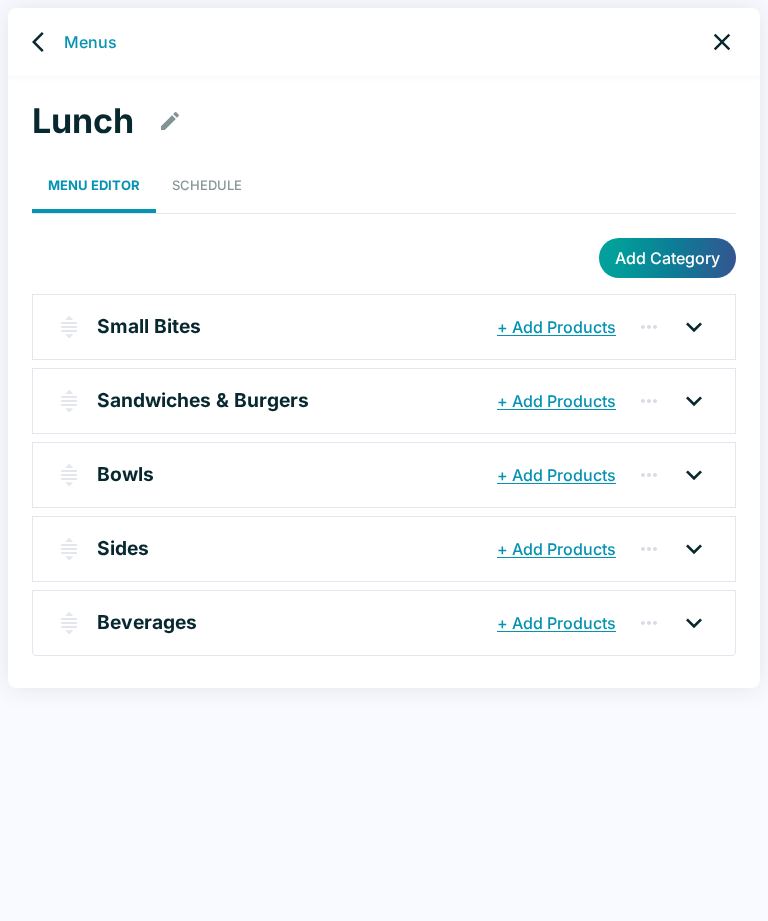 click 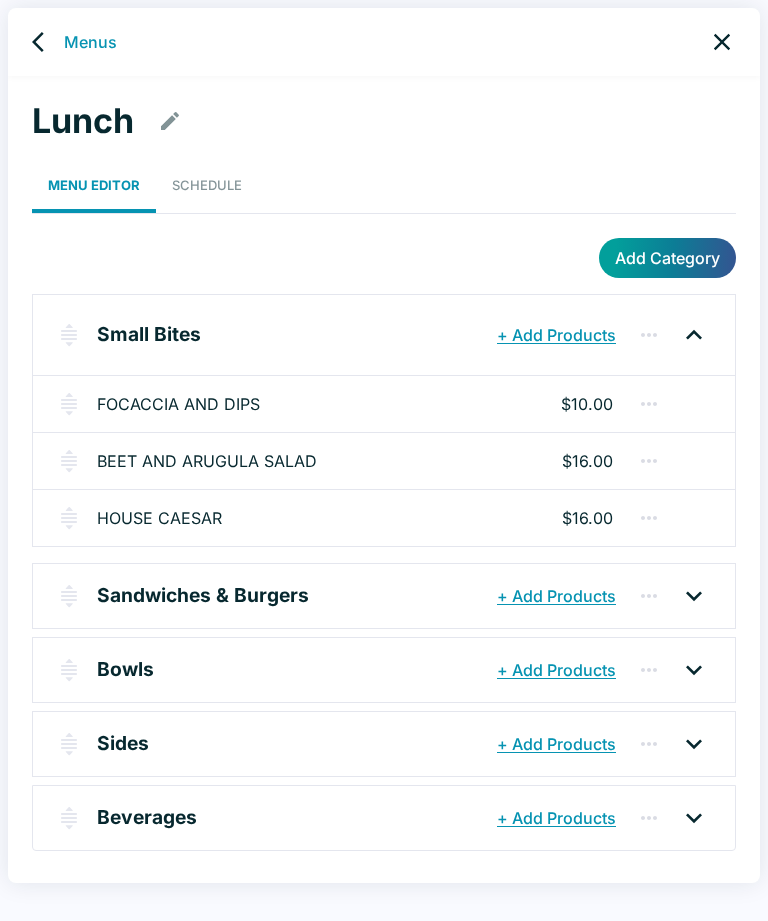 click on "+ Add Products" at bounding box center (556, 335) 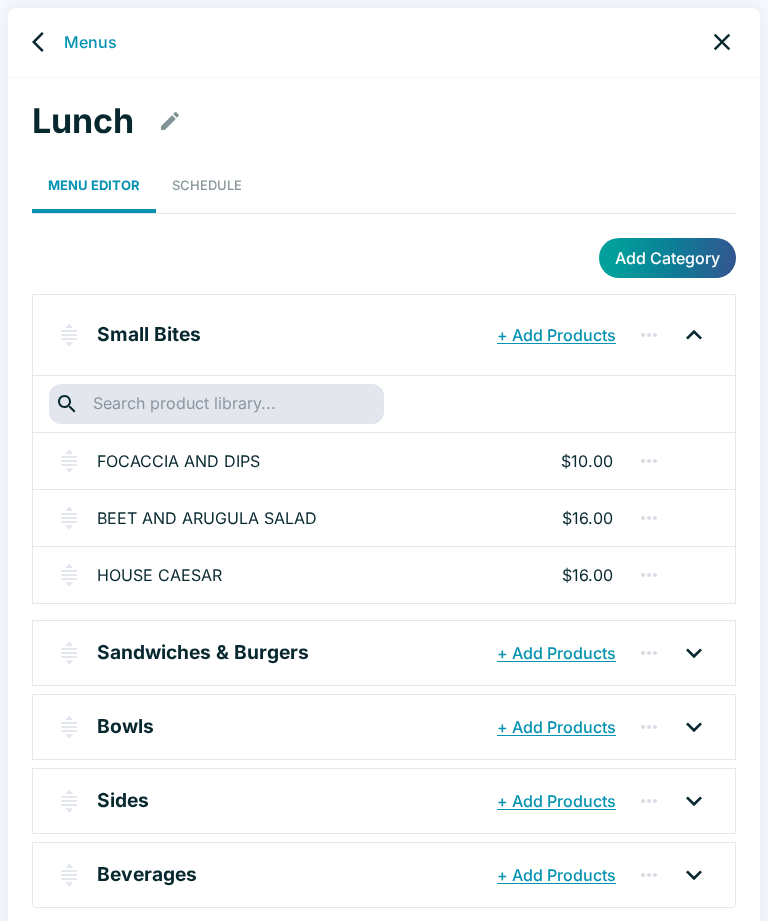 click at bounding box center [216, 404] 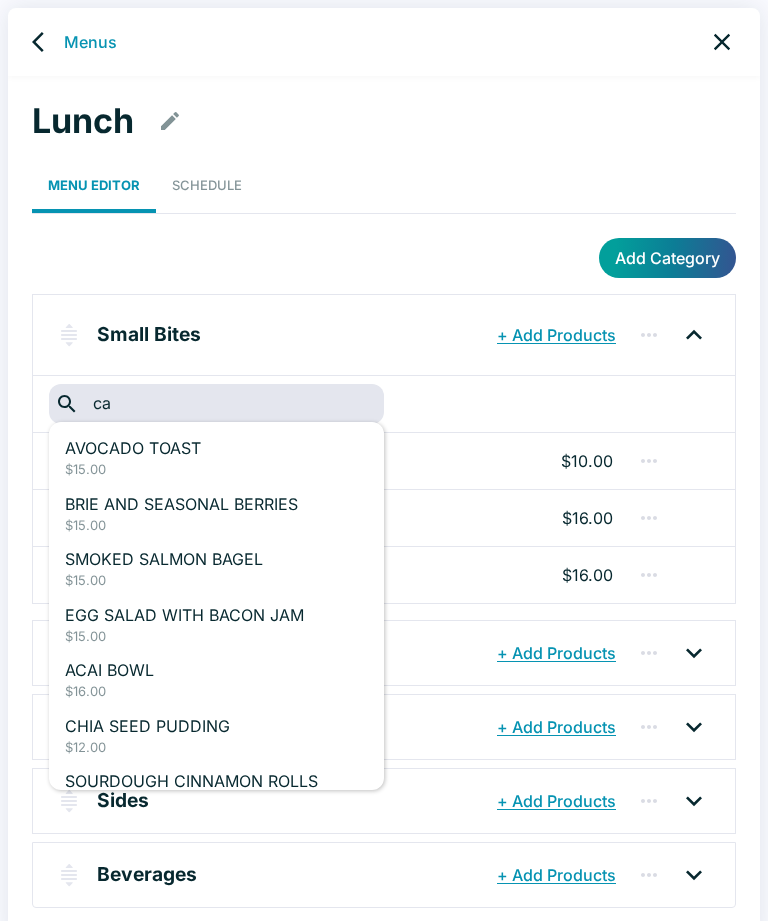 type on "cap" 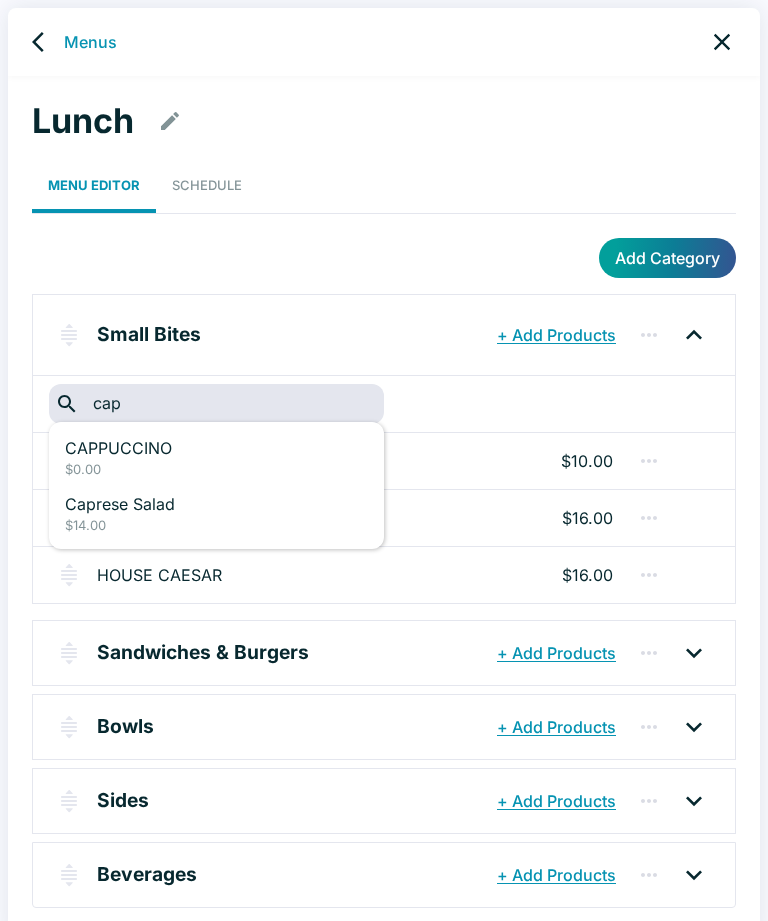 click on "Caprese Salad" at bounding box center [216, 504] 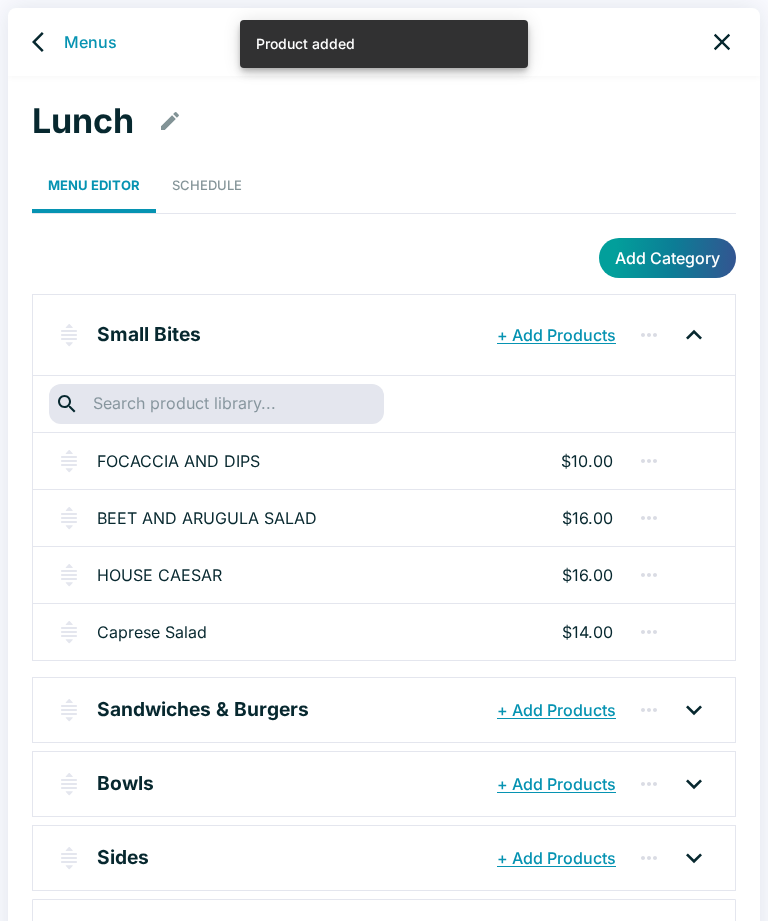 click on "Menus" at bounding box center [90, 42] 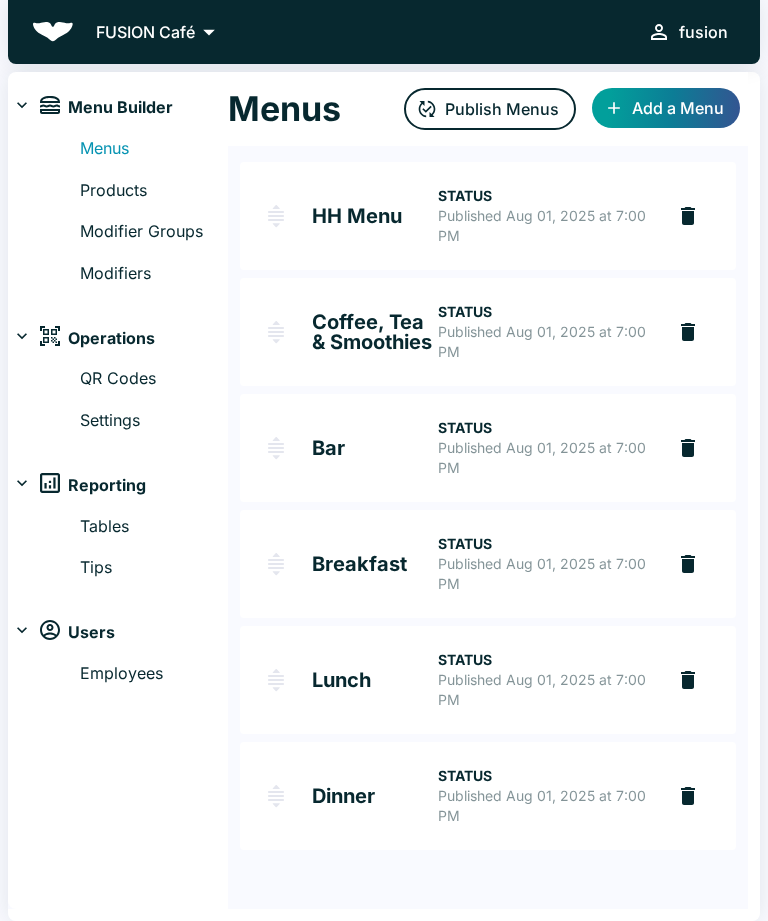 click on "STATUS" at bounding box center (543, 776) 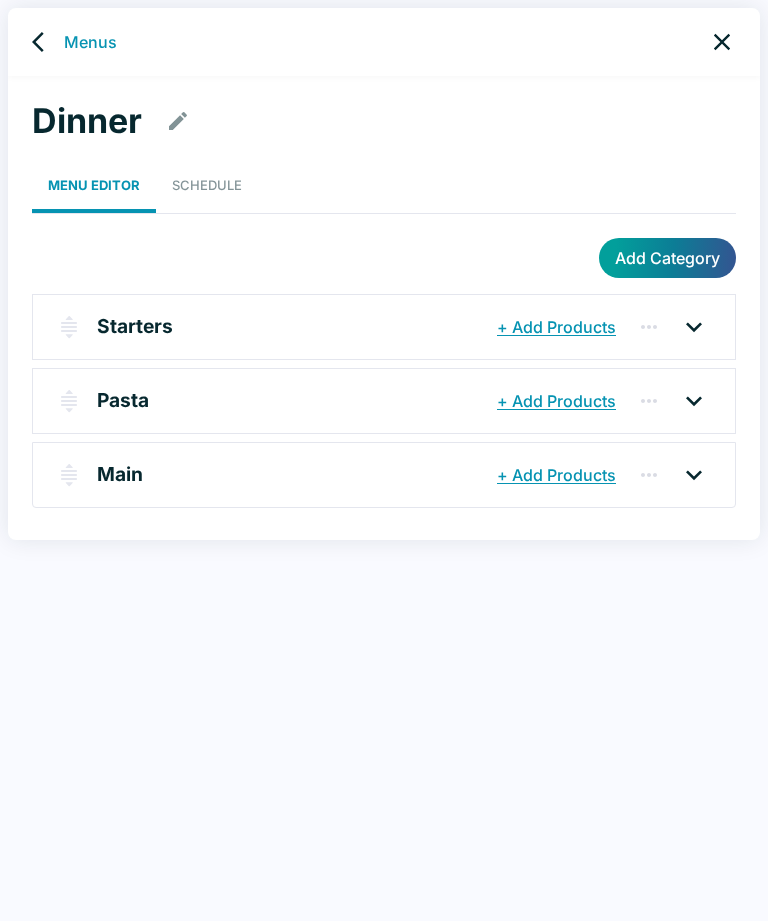 click on "+ Add Products" at bounding box center (556, 327) 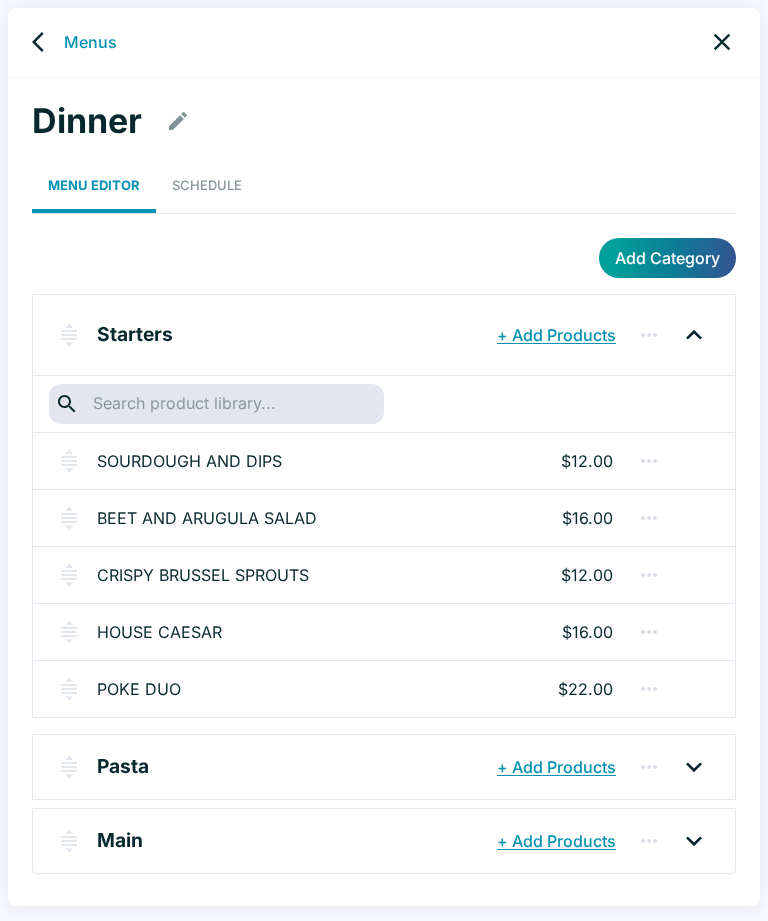 click at bounding box center (216, 404) 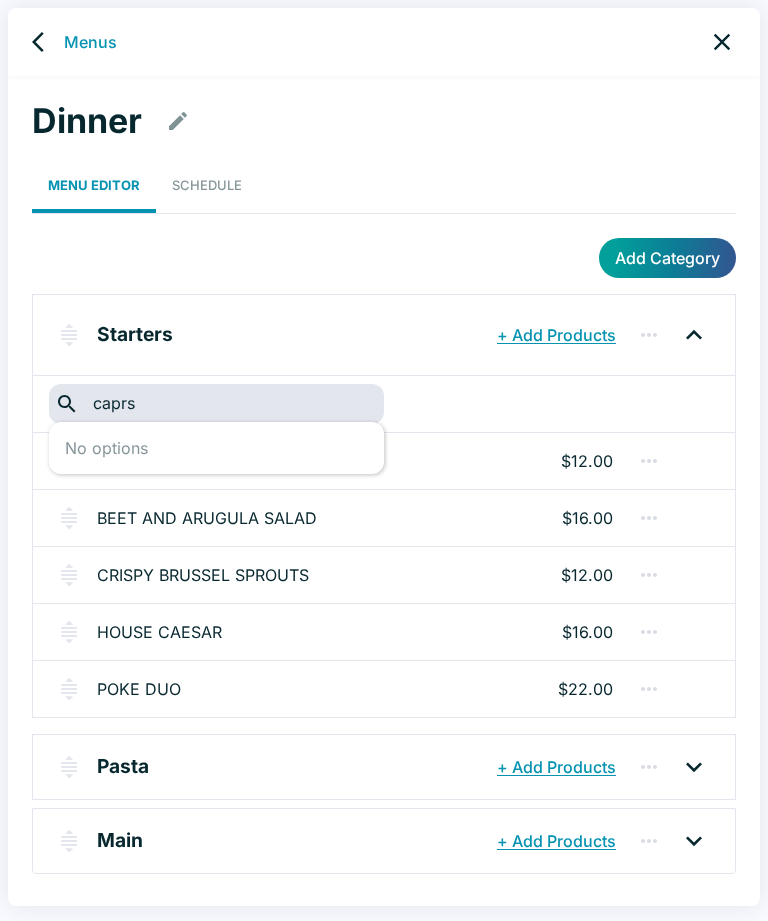 type on "capr" 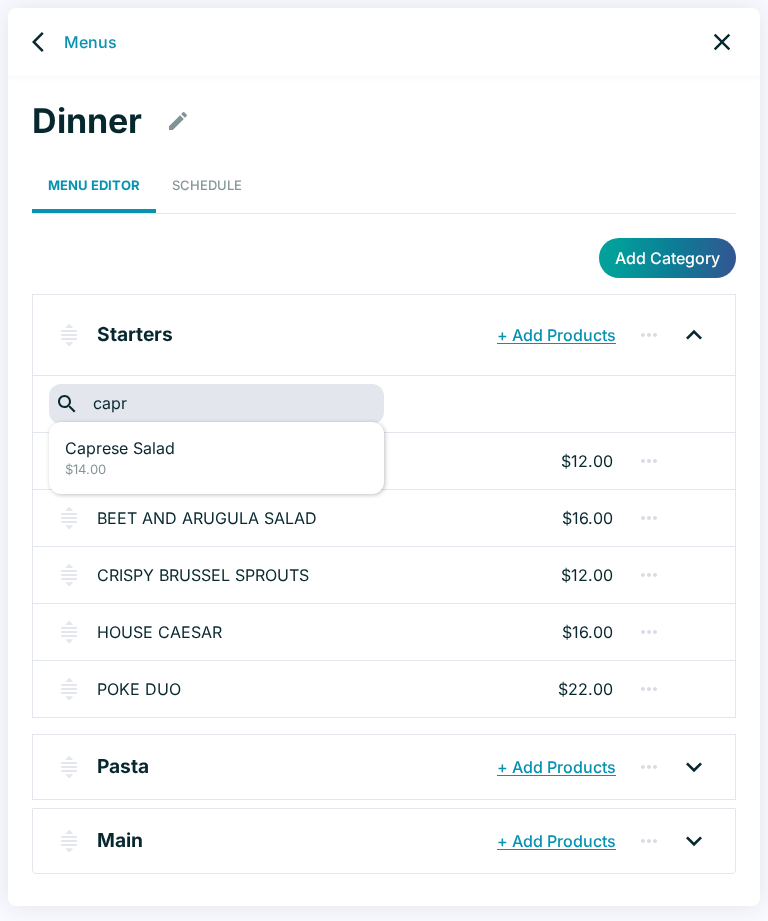 click on "Caprese Salad" at bounding box center [216, 448] 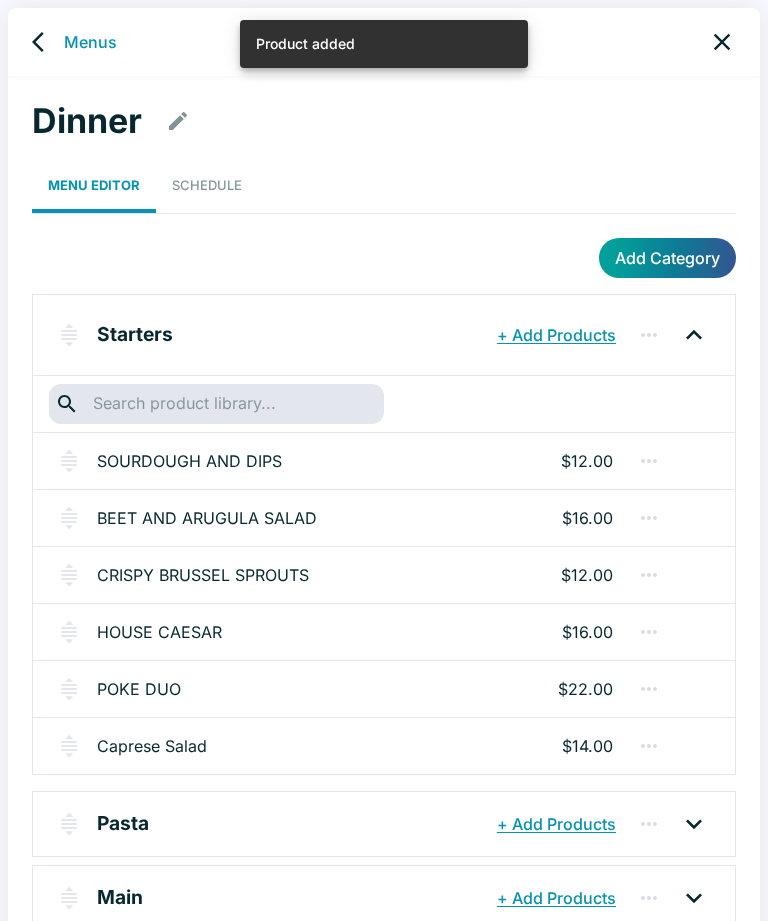 click on "Menus" at bounding box center [90, 42] 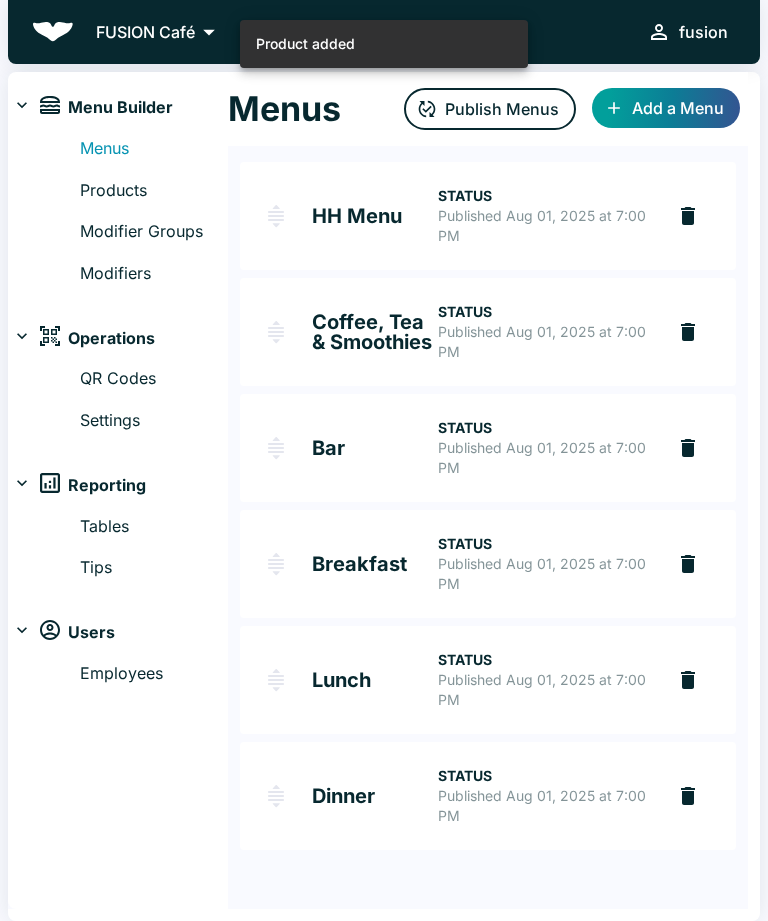 click on "Publish Menus" at bounding box center [490, 109] 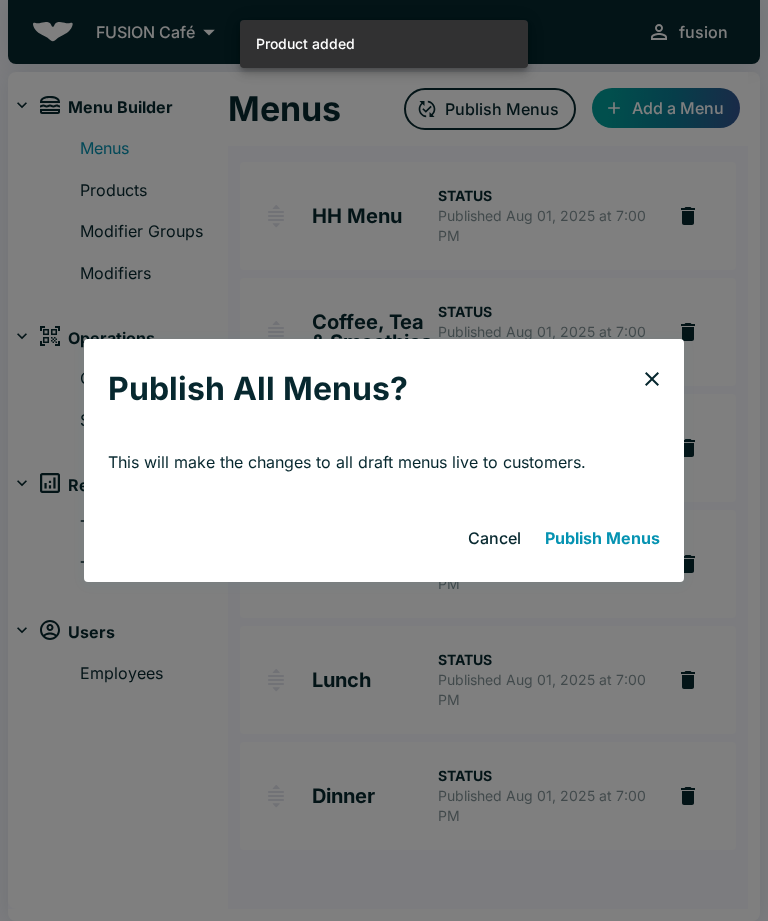 click on "Publish Menus" at bounding box center [602, 538] 